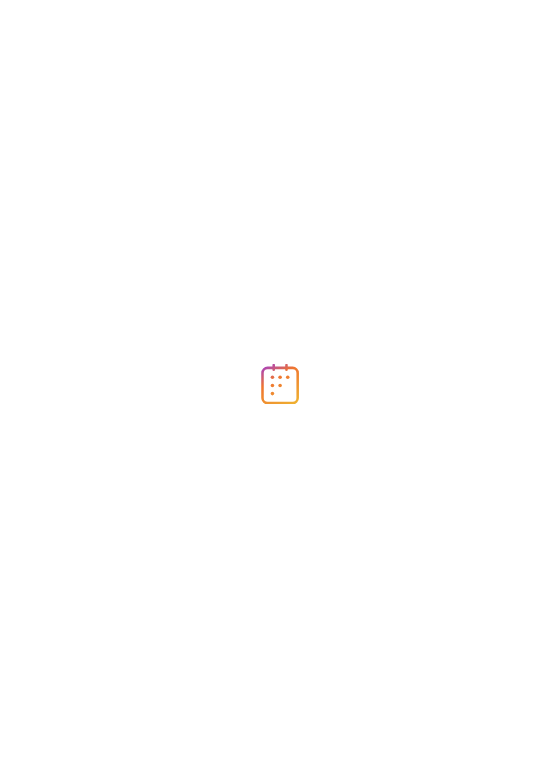 scroll, scrollTop: 0, scrollLeft: 0, axis: both 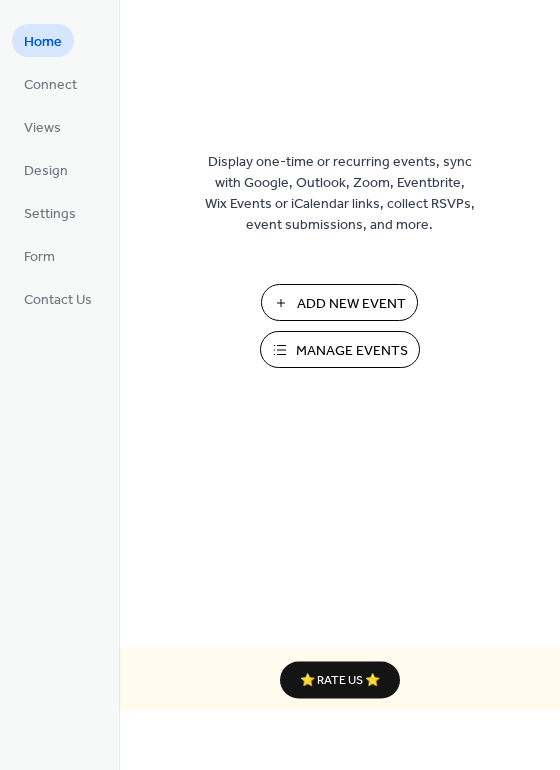 click on "Manage Events" at bounding box center [352, 351] 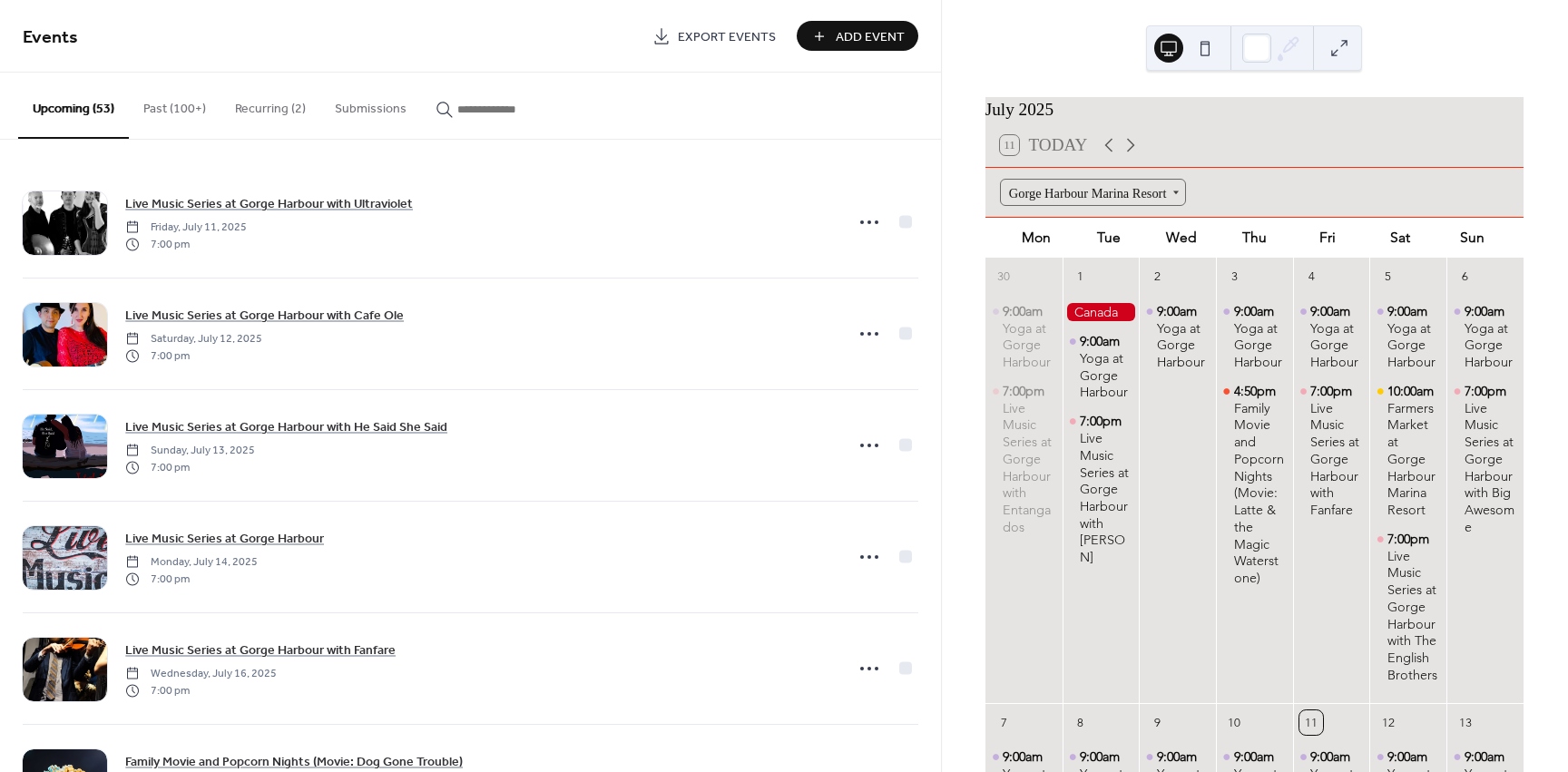 scroll, scrollTop: 0, scrollLeft: 0, axis: both 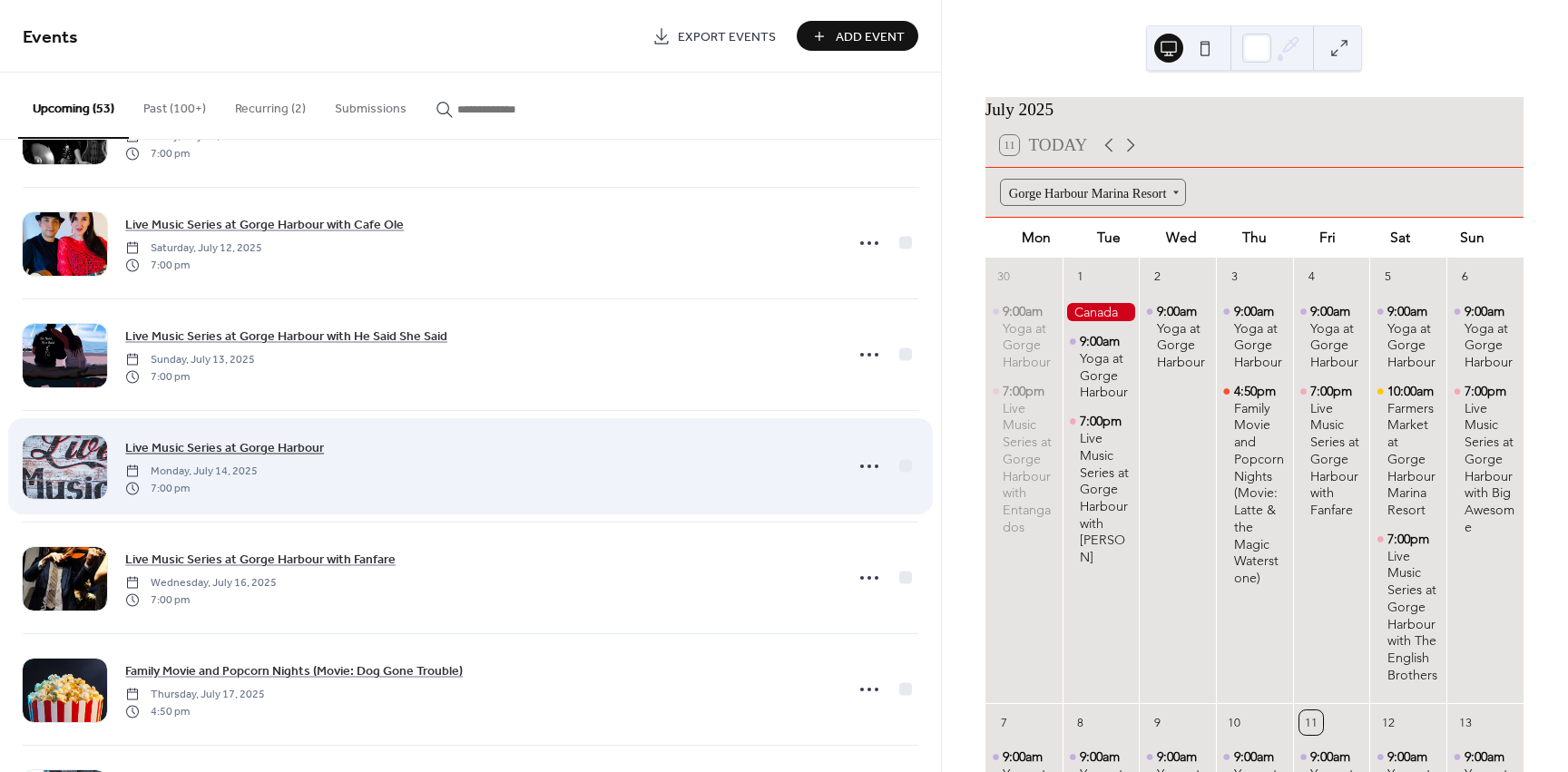 click on "Live Music Series at Gorge Harbour" at bounding box center (224, 448) 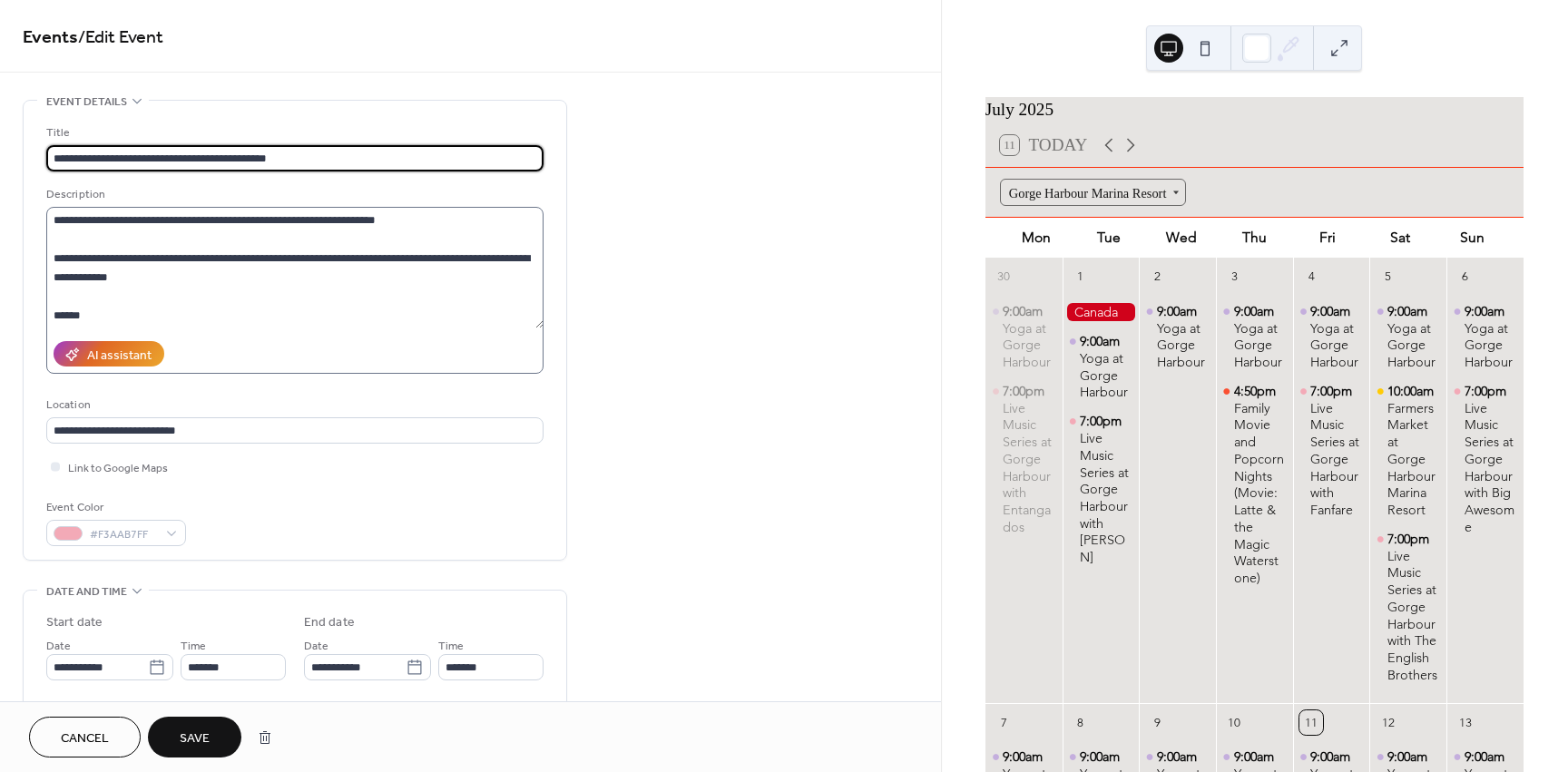 type on "**********" 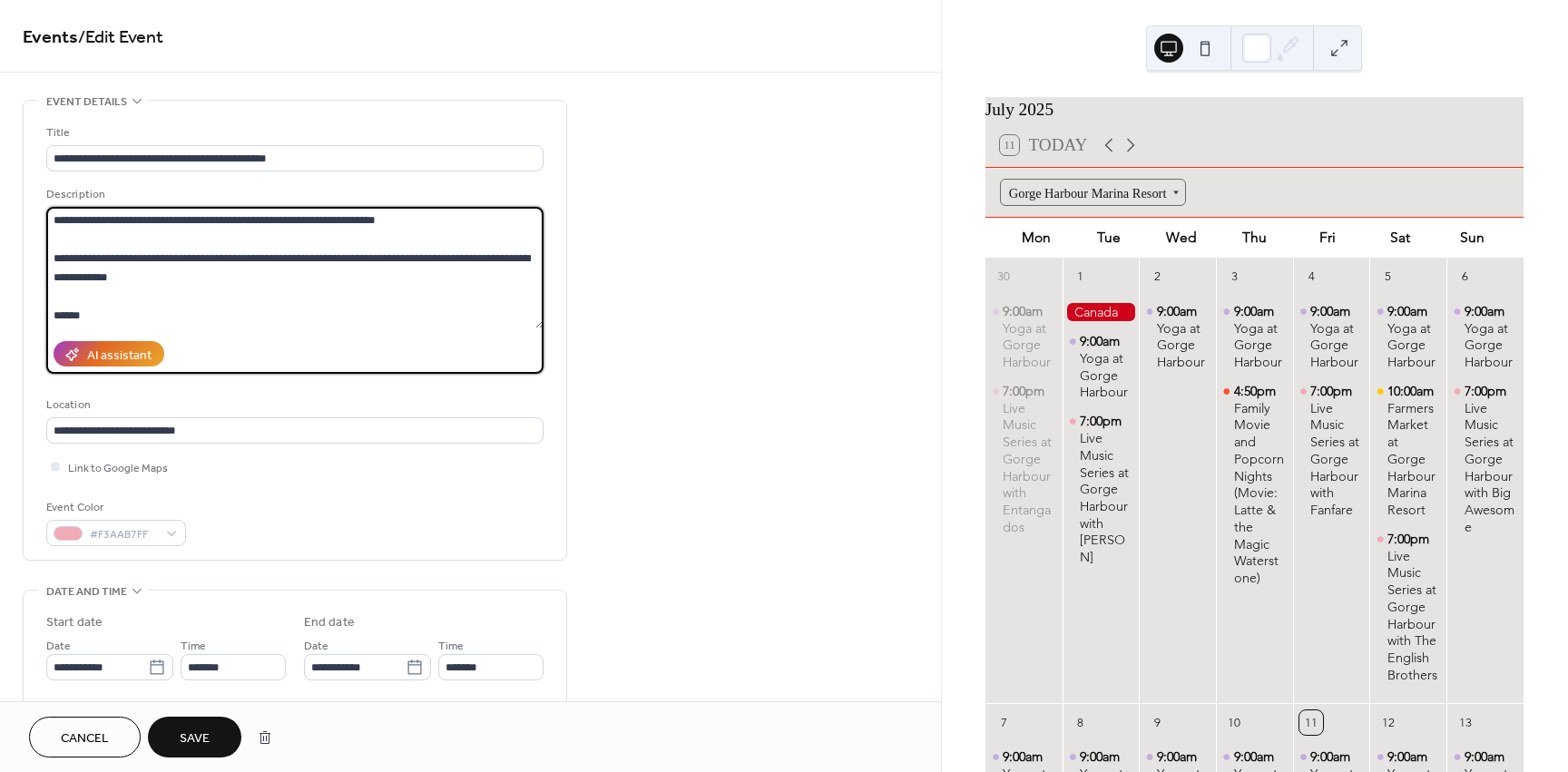 click on "**********" at bounding box center [295, 268] 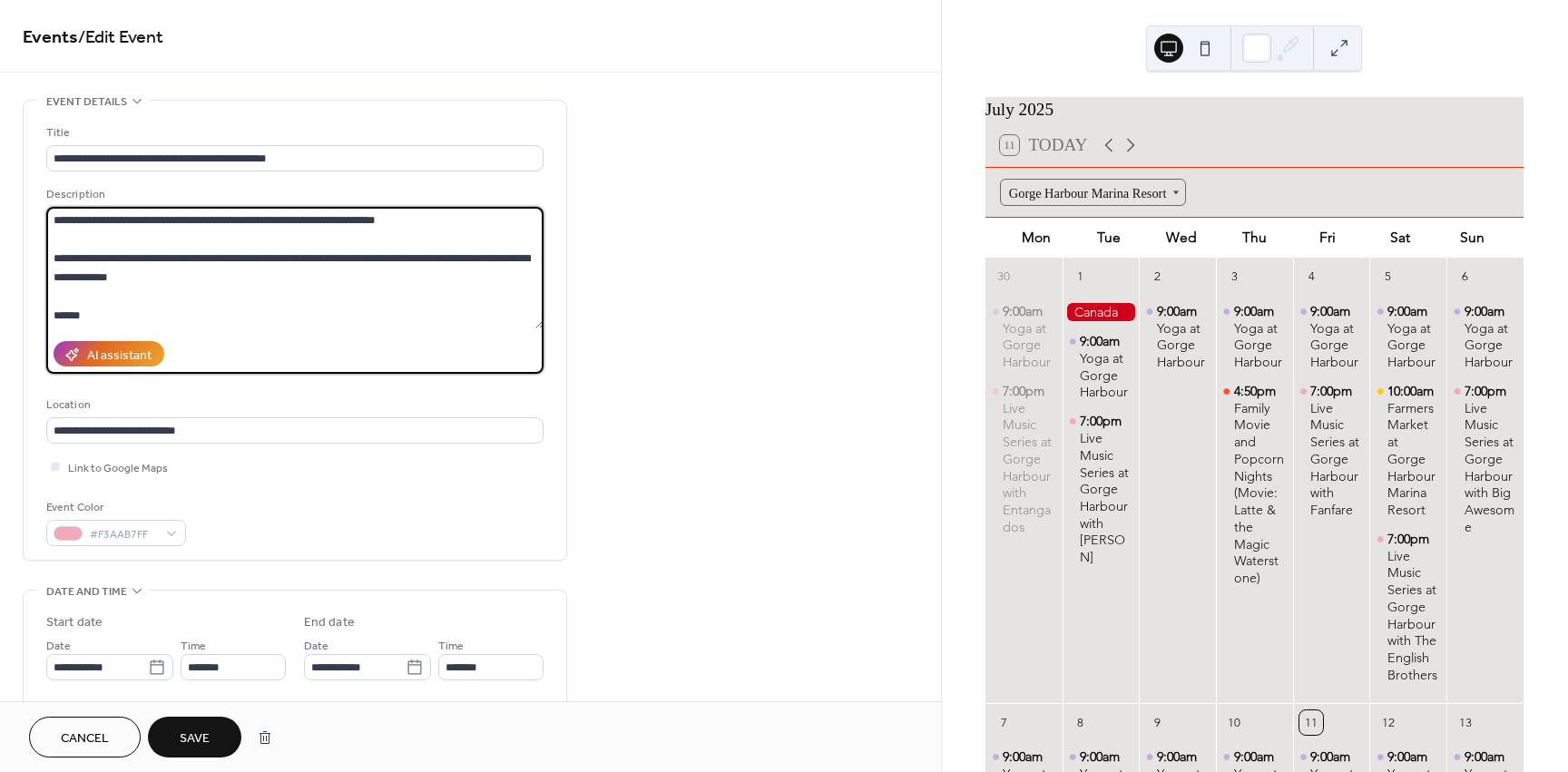 scroll, scrollTop: 1, scrollLeft: 0, axis: vertical 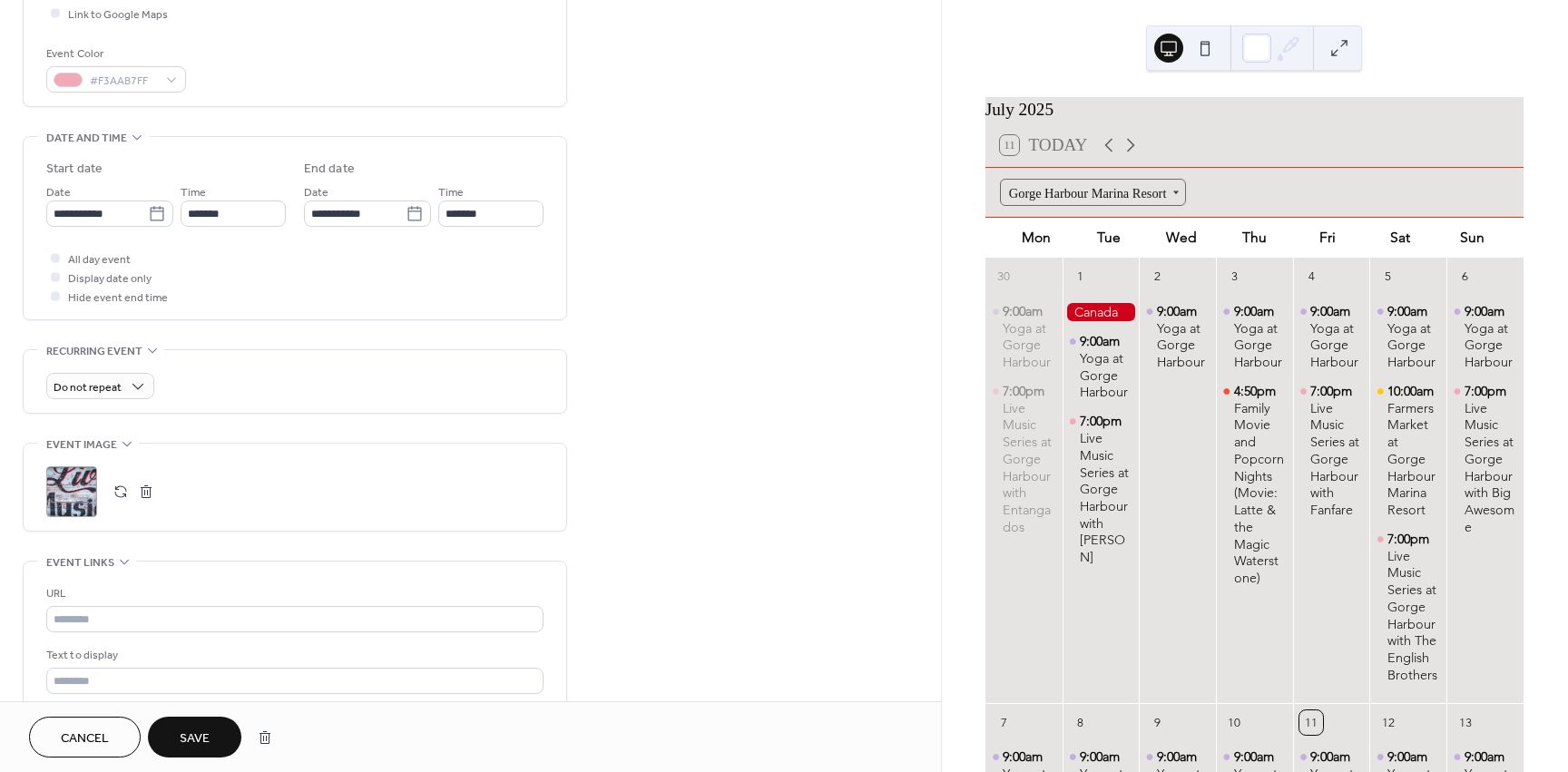 click at bounding box center [121, 492] 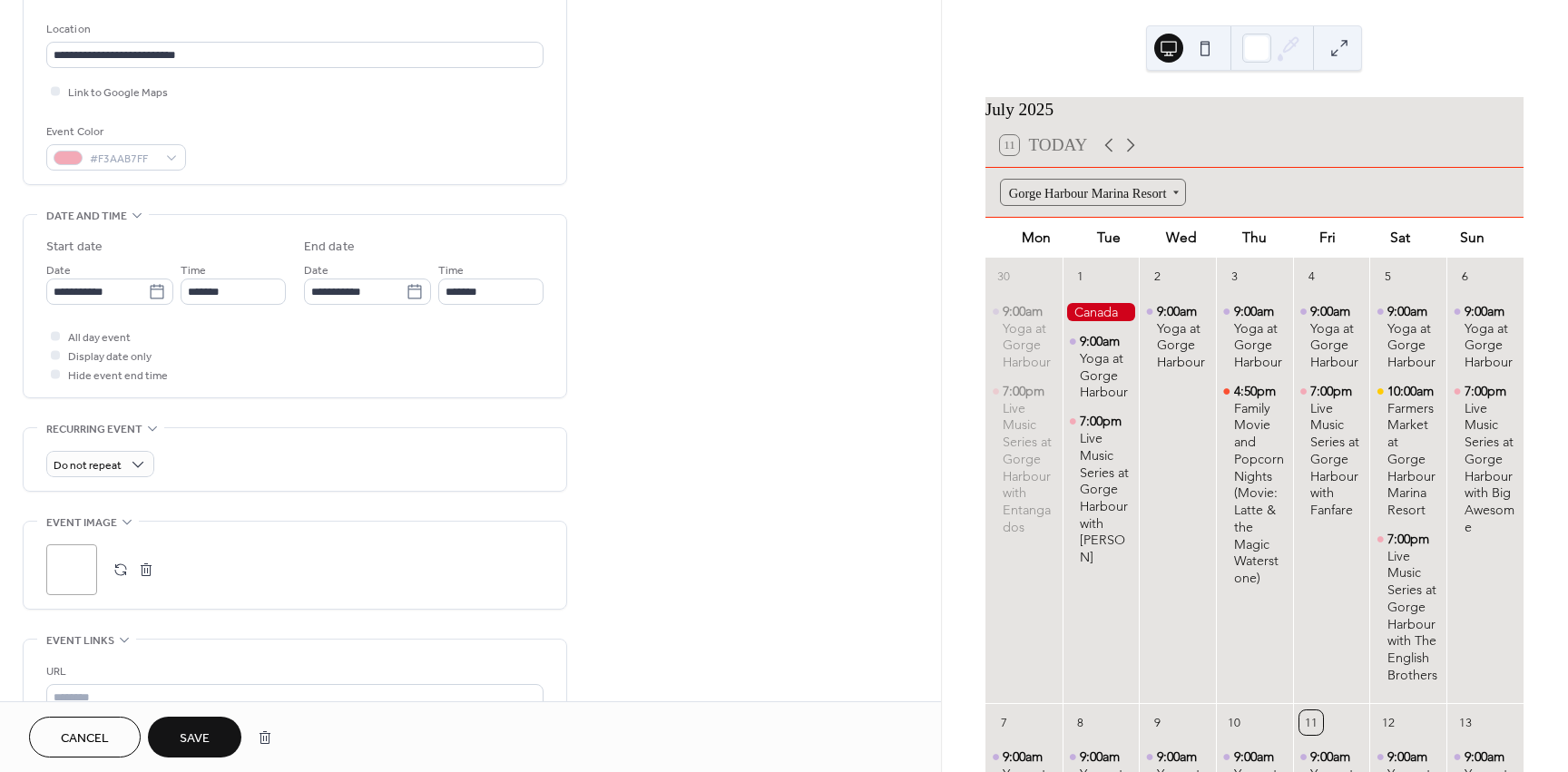 scroll, scrollTop: 337, scrollLeft: 0, axis: vertical 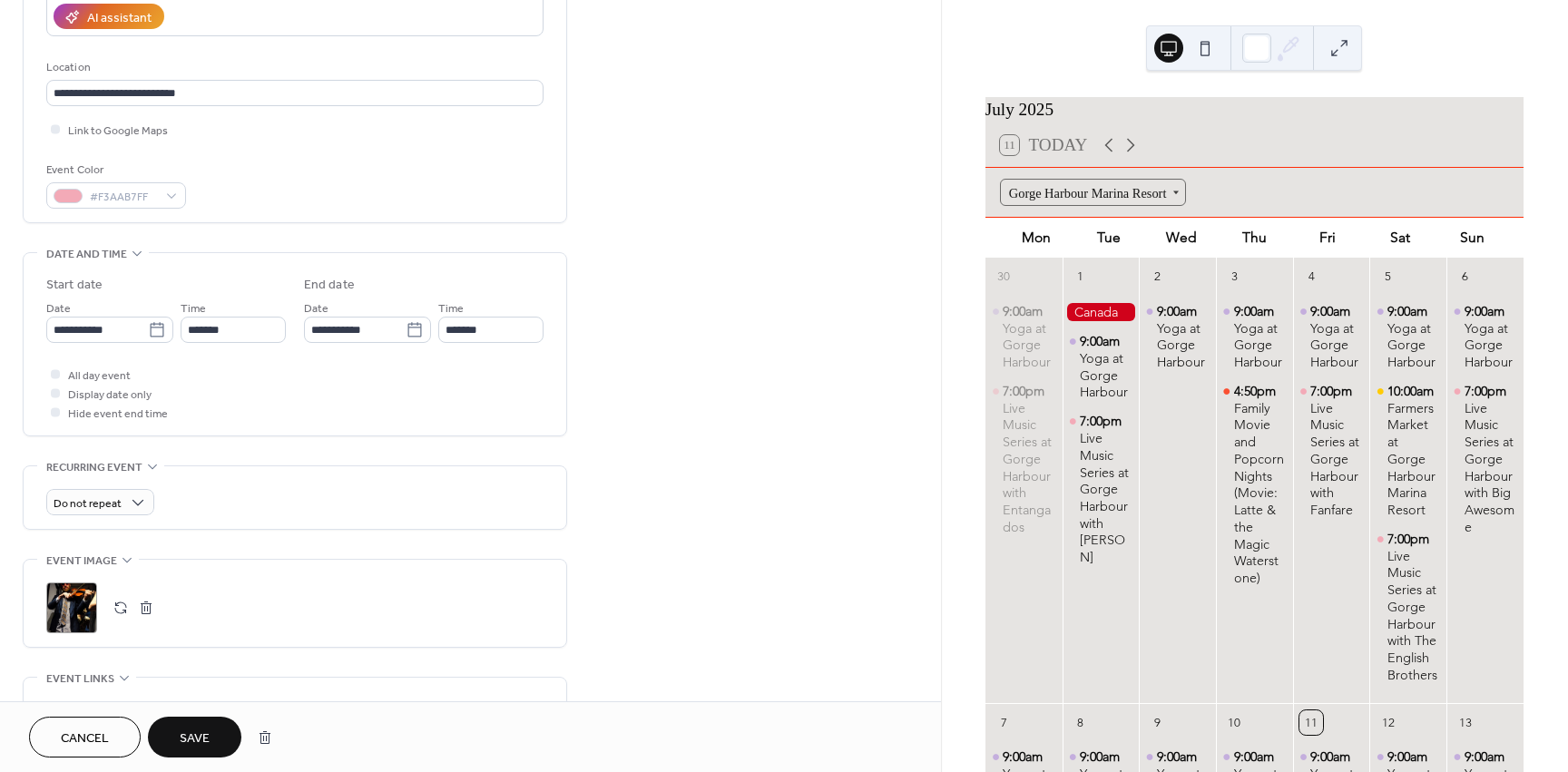 click on "Save" at bounding box center (194, 738) 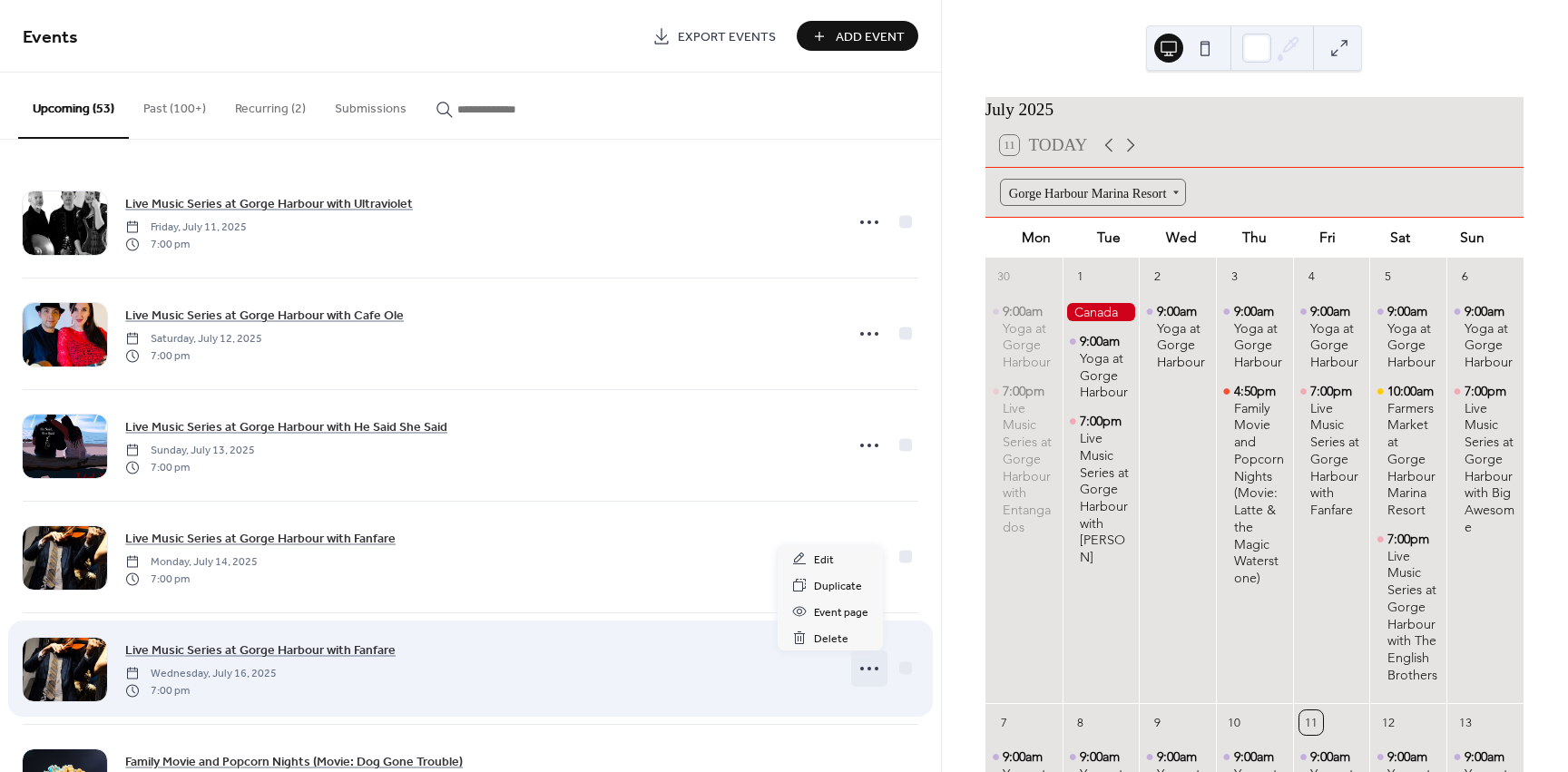 click 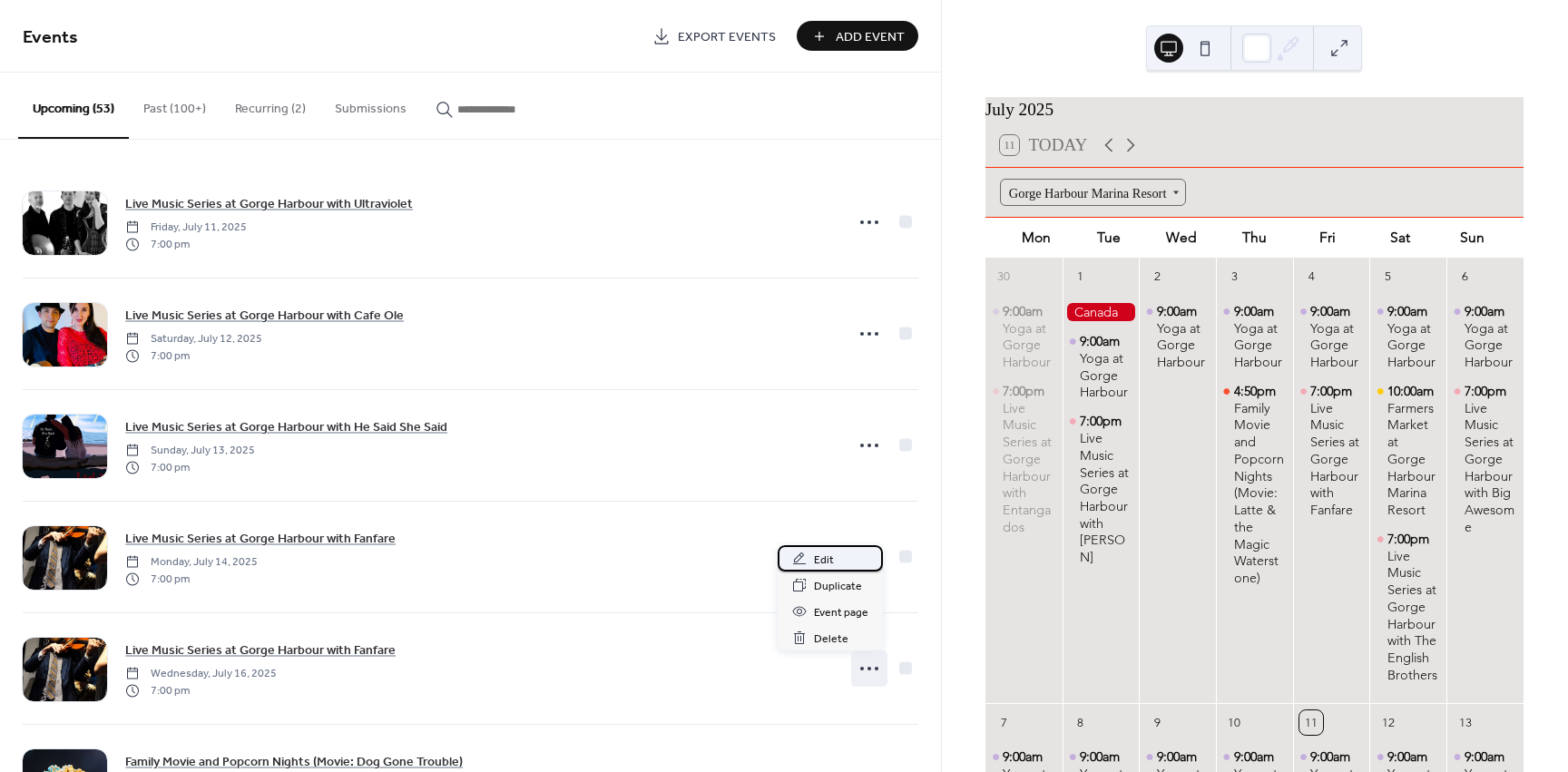 click on "Edit" at bounding box center (830, 558) 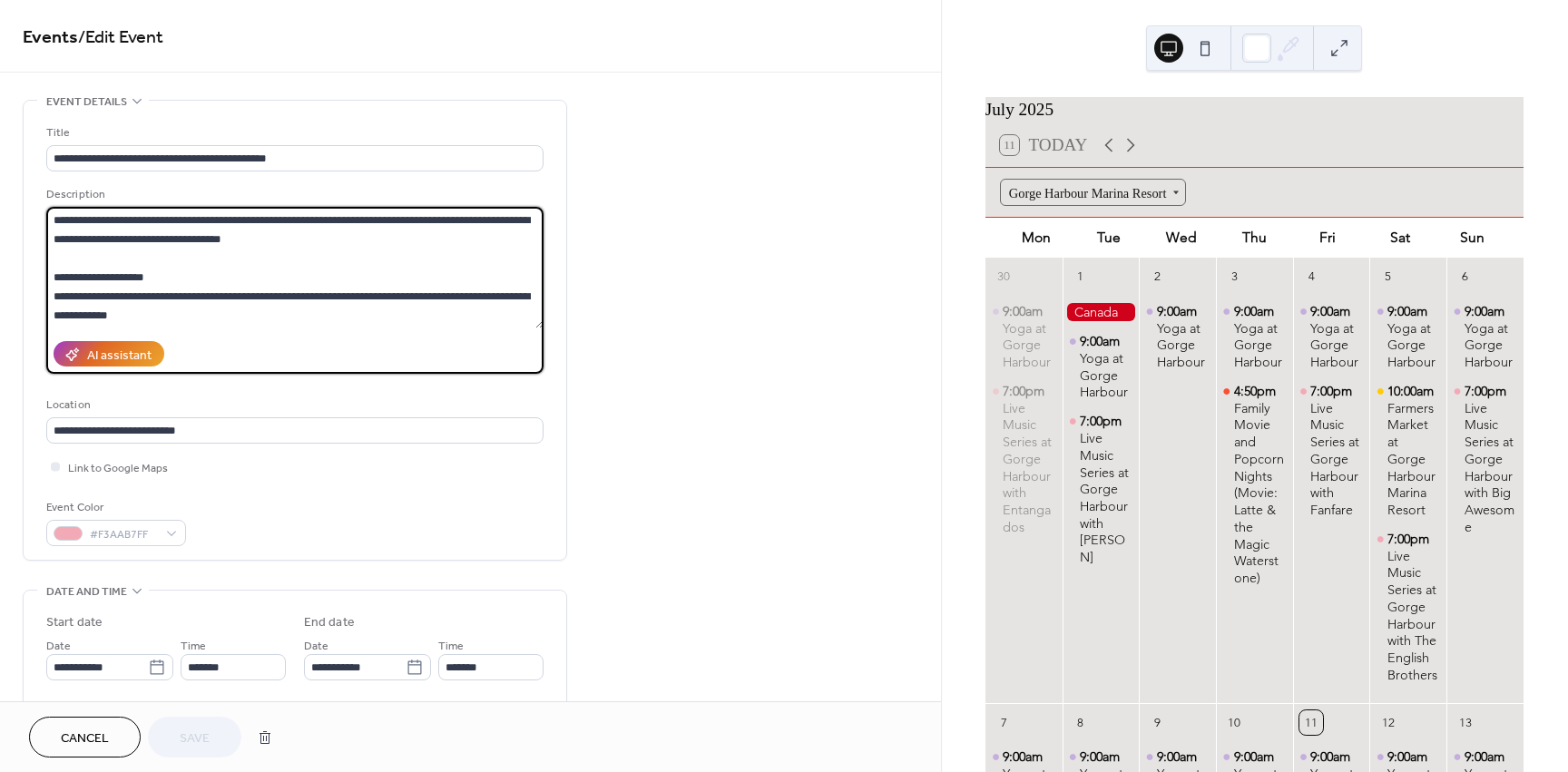 drag, startPoint x: 245, startPoint y: 237, endPoint x: 28, endPoint y: 211, distance: 218.55205 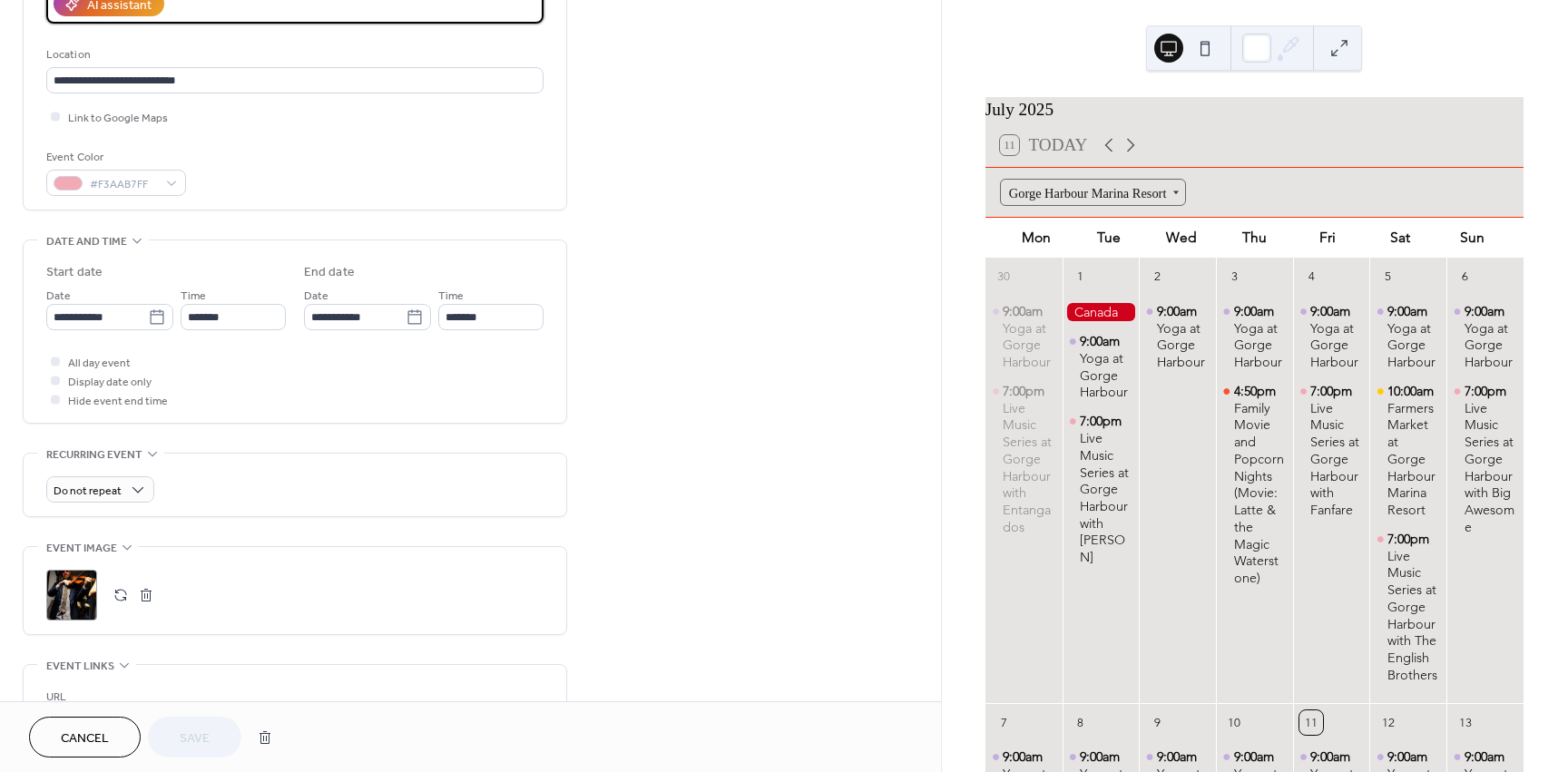 scroll, scrollTop: 544, scrollLeft: 0, axis: vertical 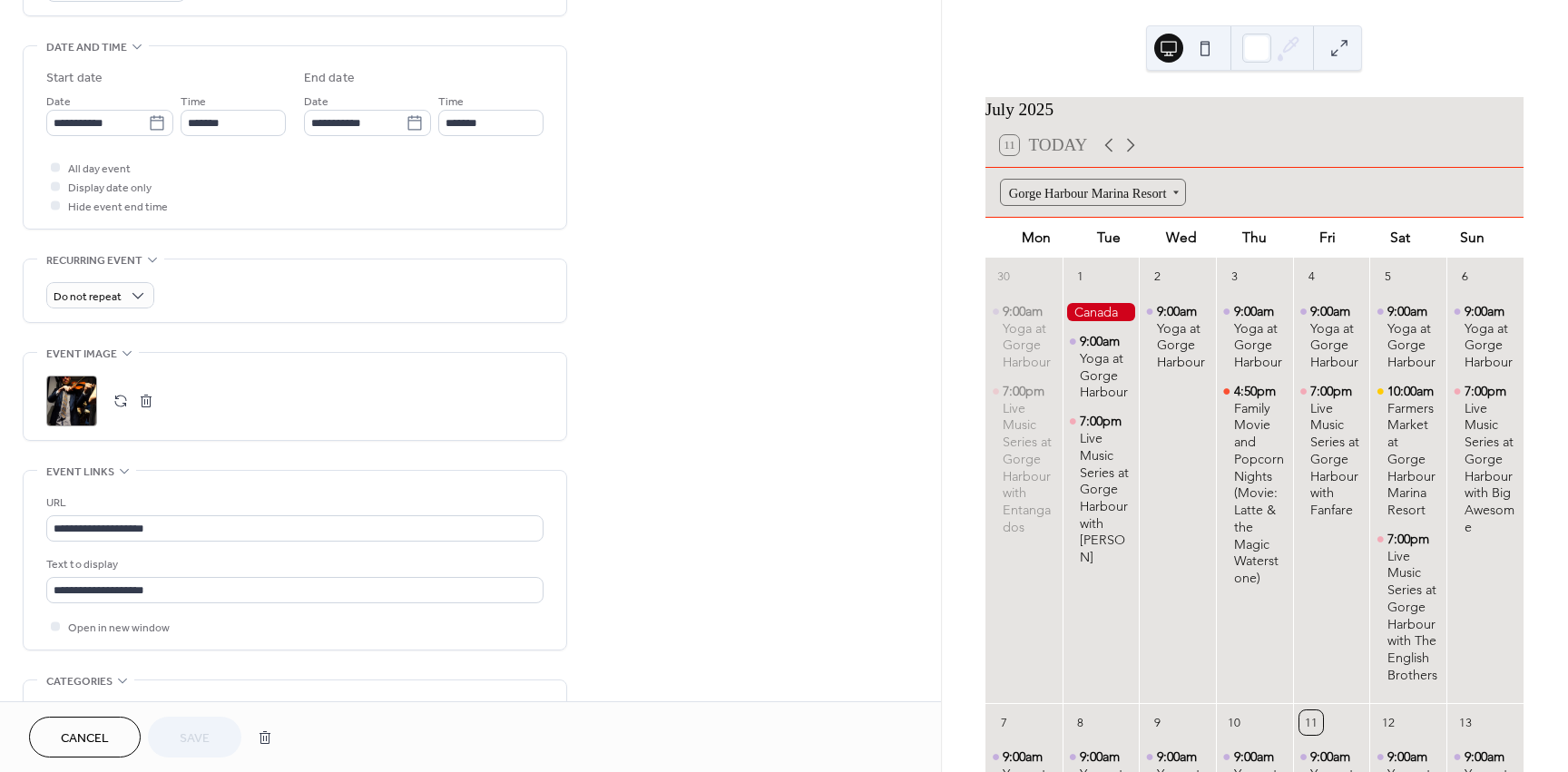 click on "Cancel" at bounding box center (84, 738) 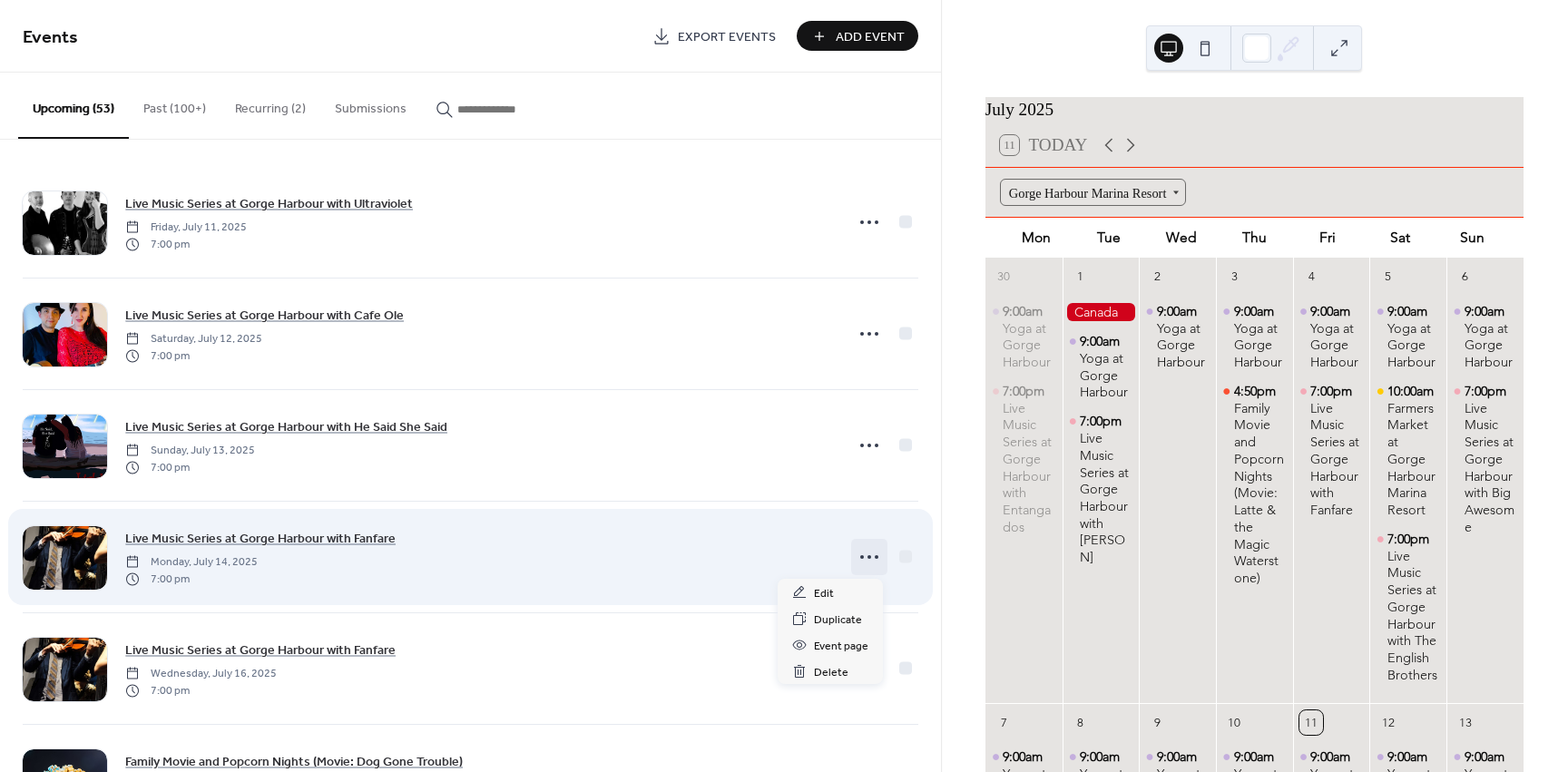 click 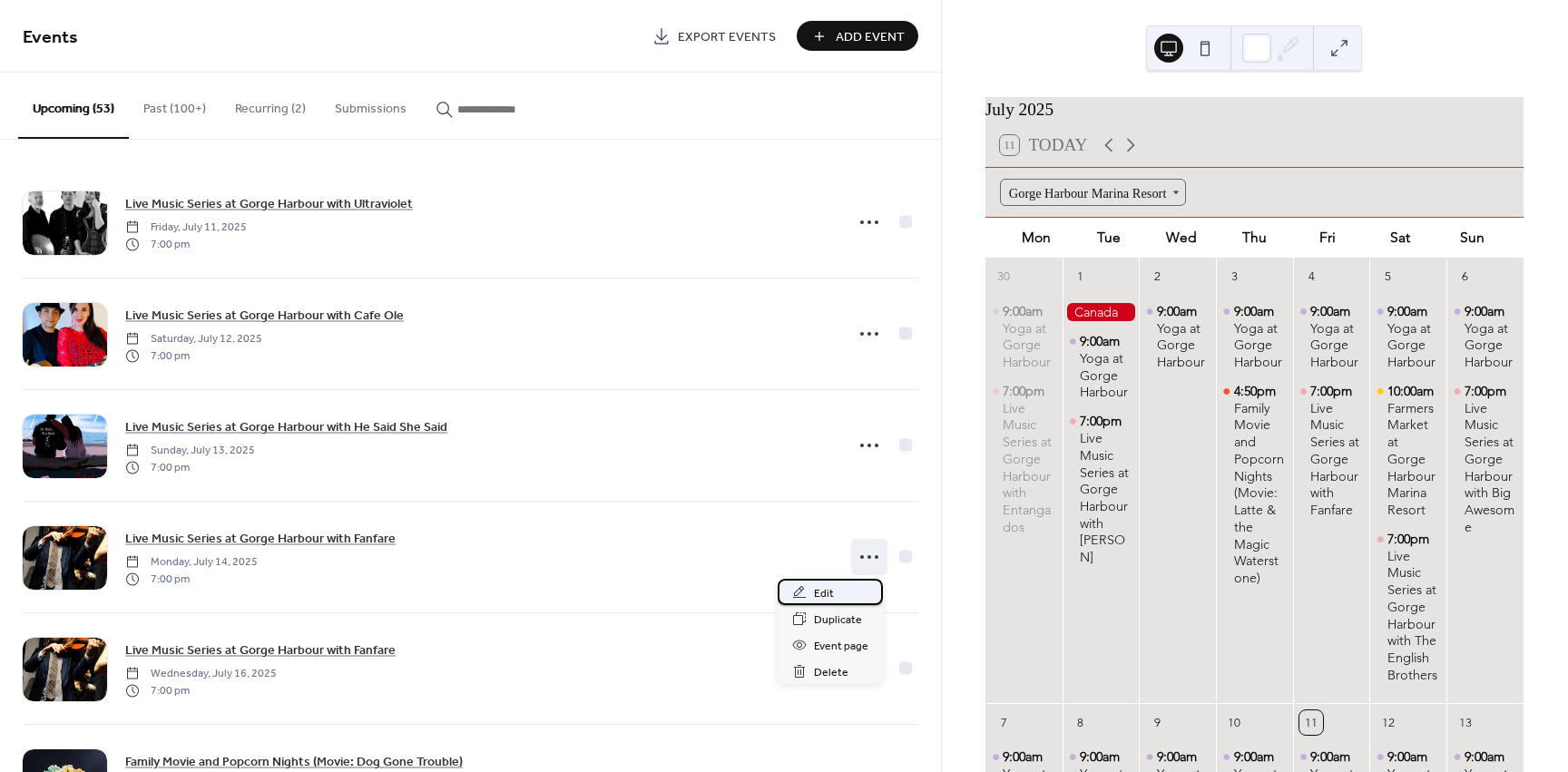 click on "Edit" at bounding box center (830, 591) 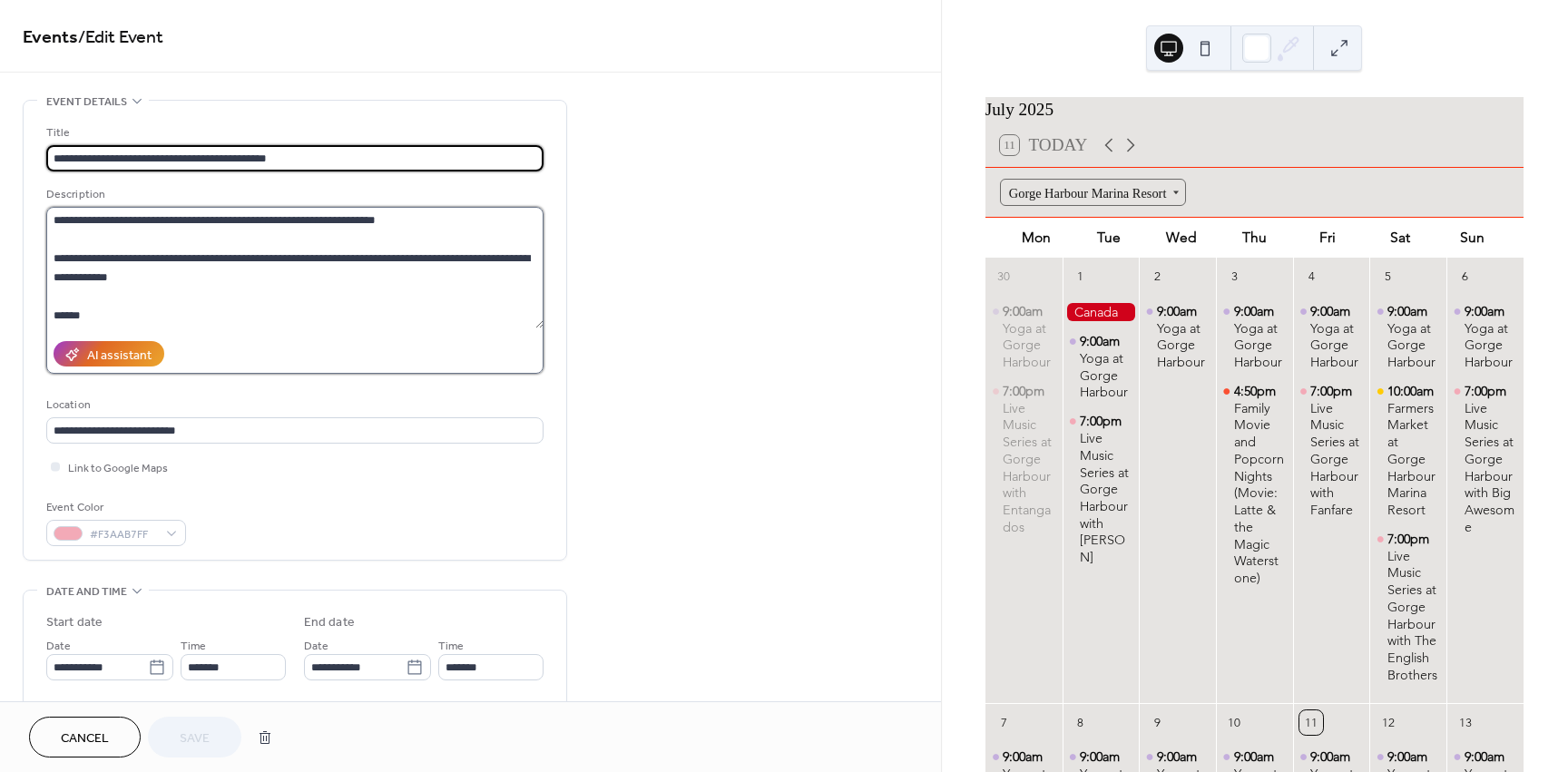 click on "**********" at bounding box center [295, 268] 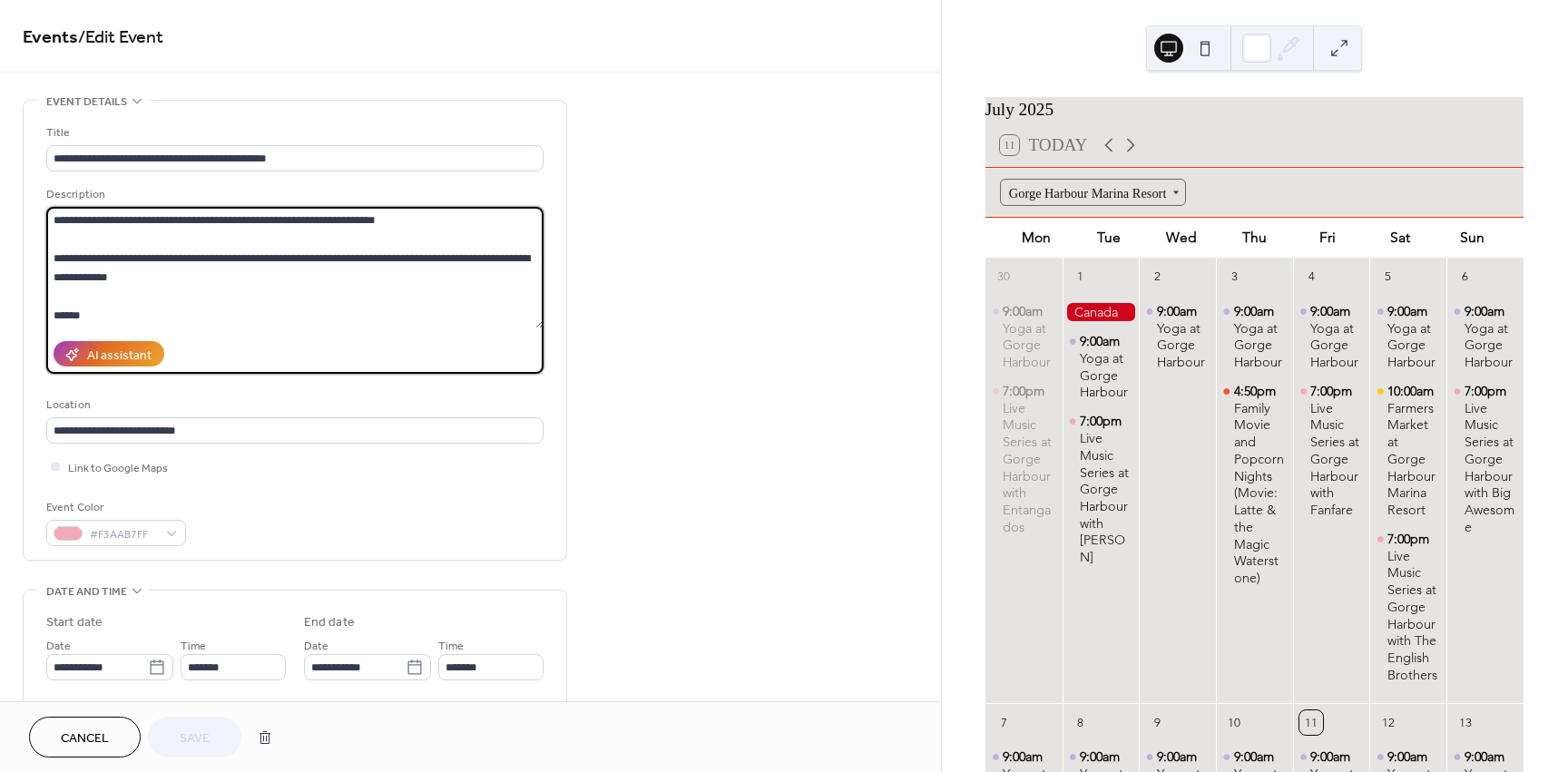drag, startPoint x: 425, startPoint y: 220, endPoint x: 9, endPoint y: 220, distance: 416 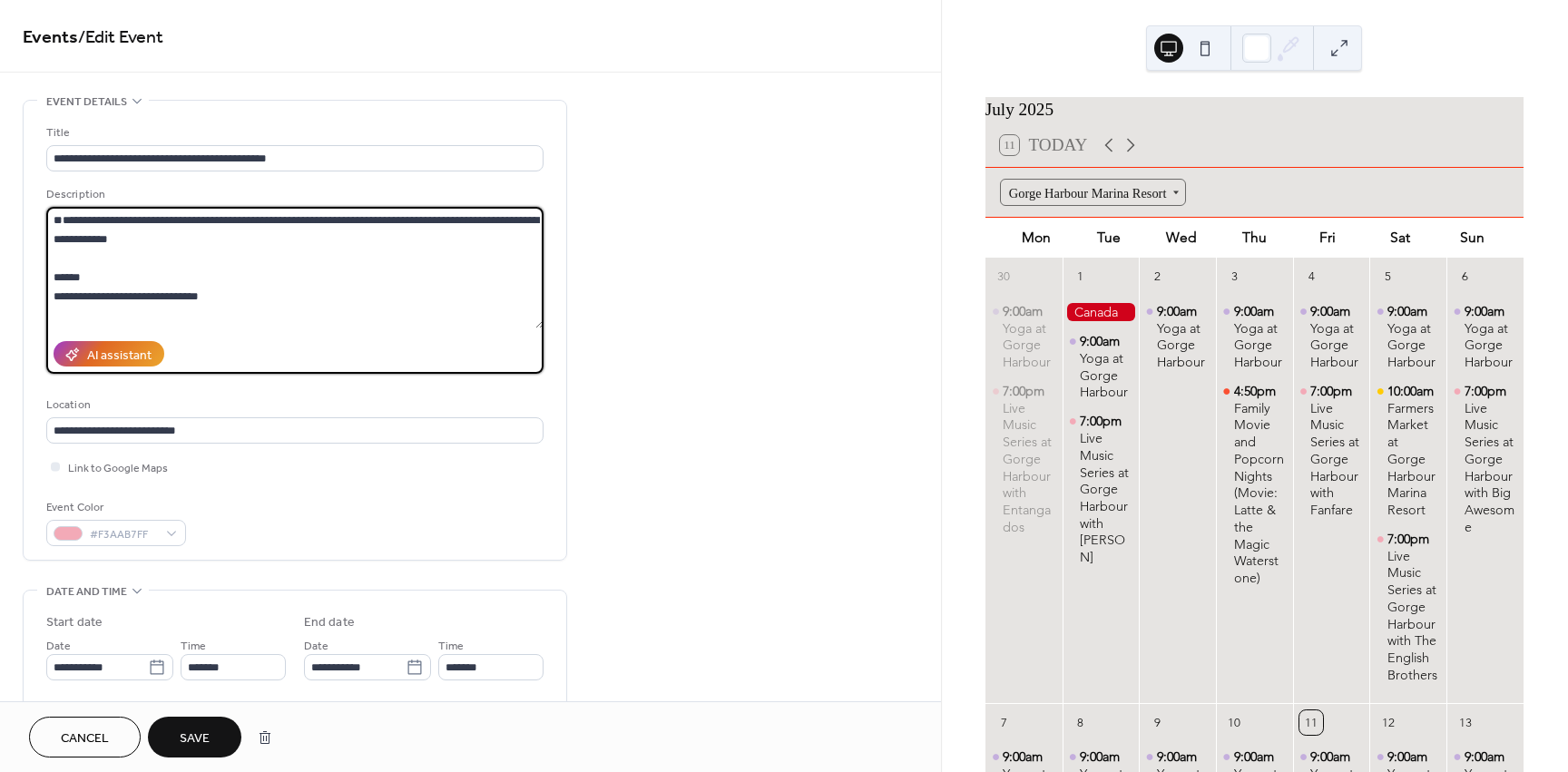 paste on "**********" 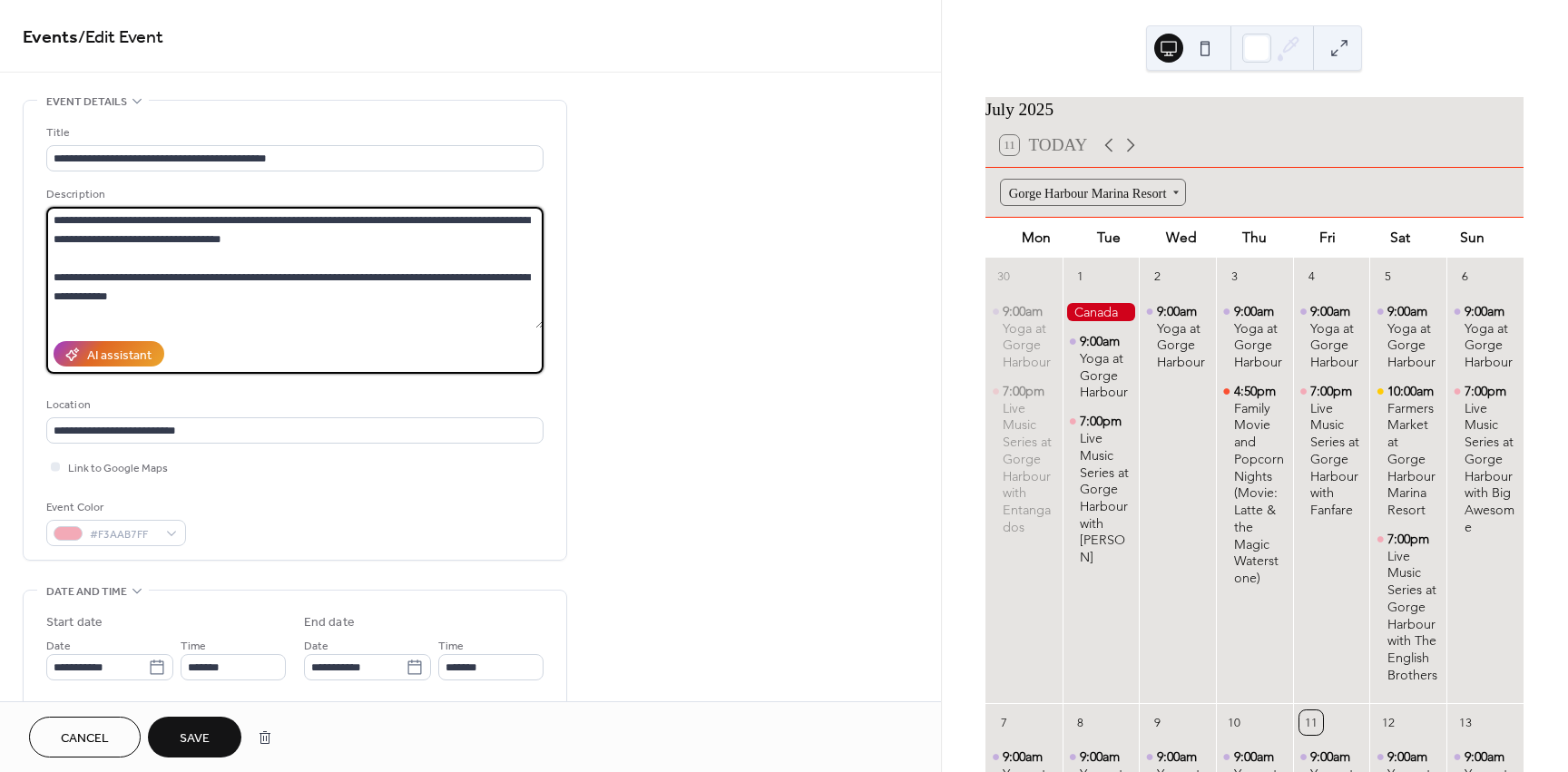 click on "**********" at bounding box center (295, 268) 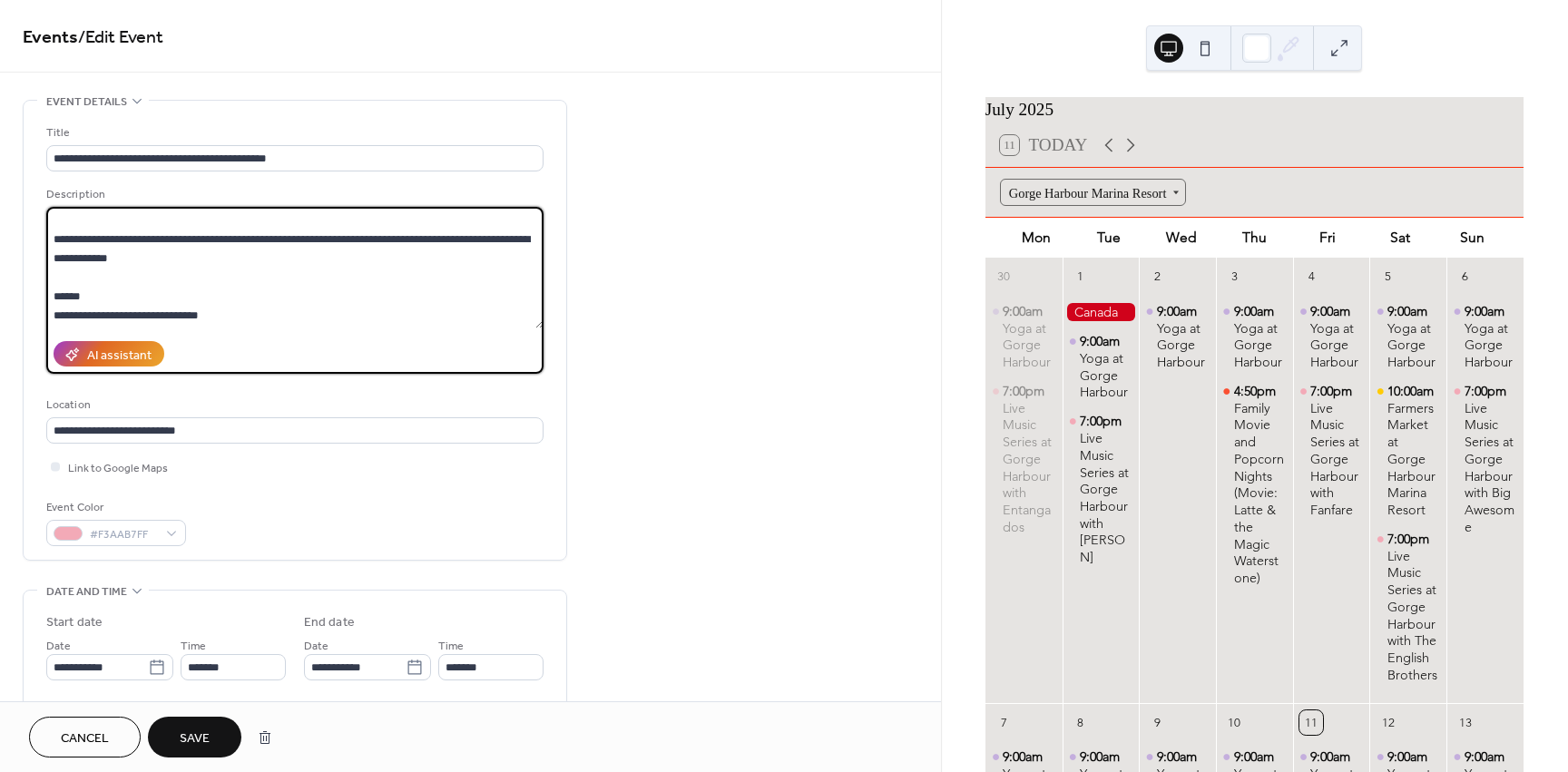 scroll, scrollTop: 57, scrollLeft: 0, axis: vertical 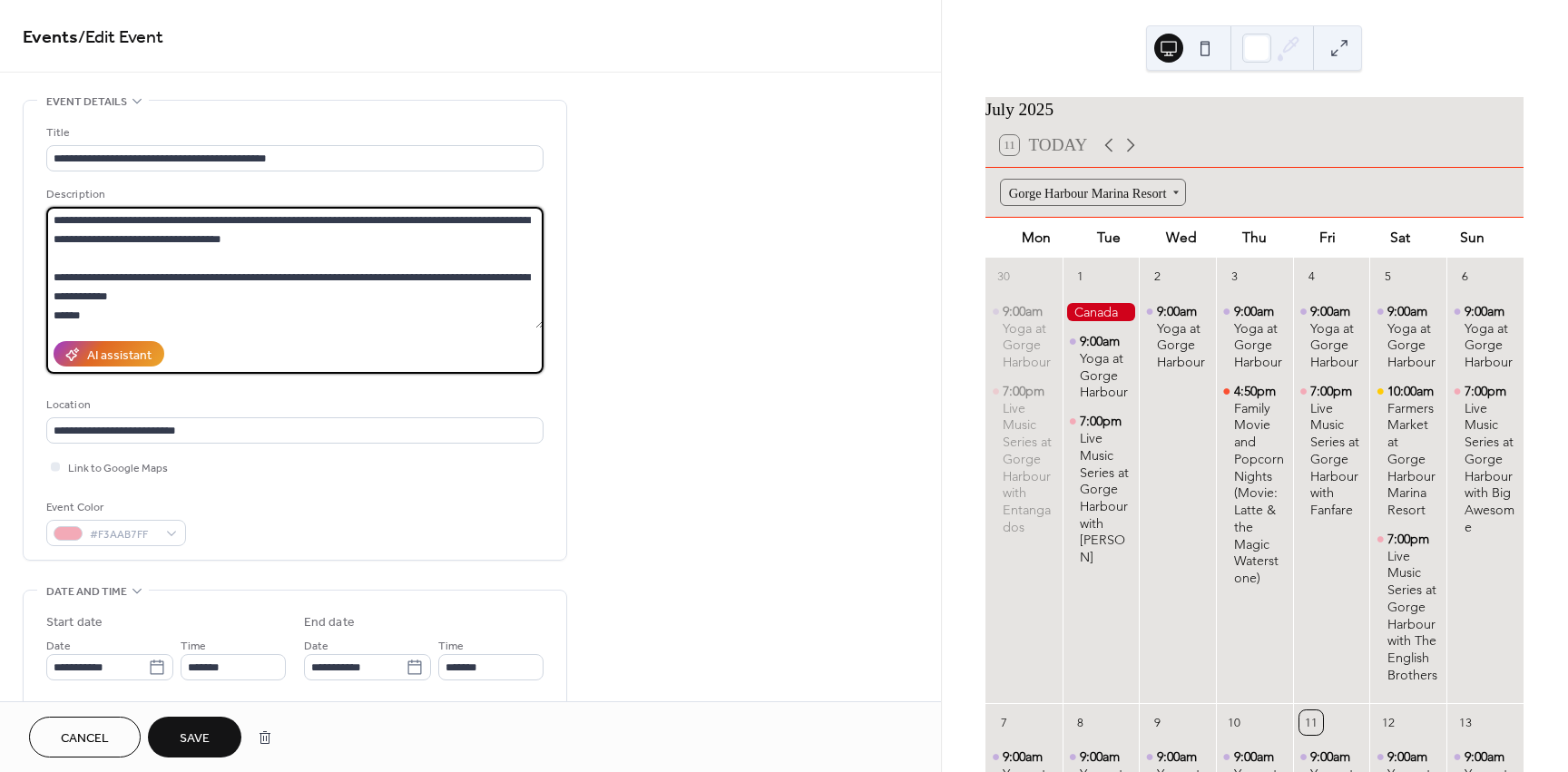 click on "**********" at bounding box center [295, 268] 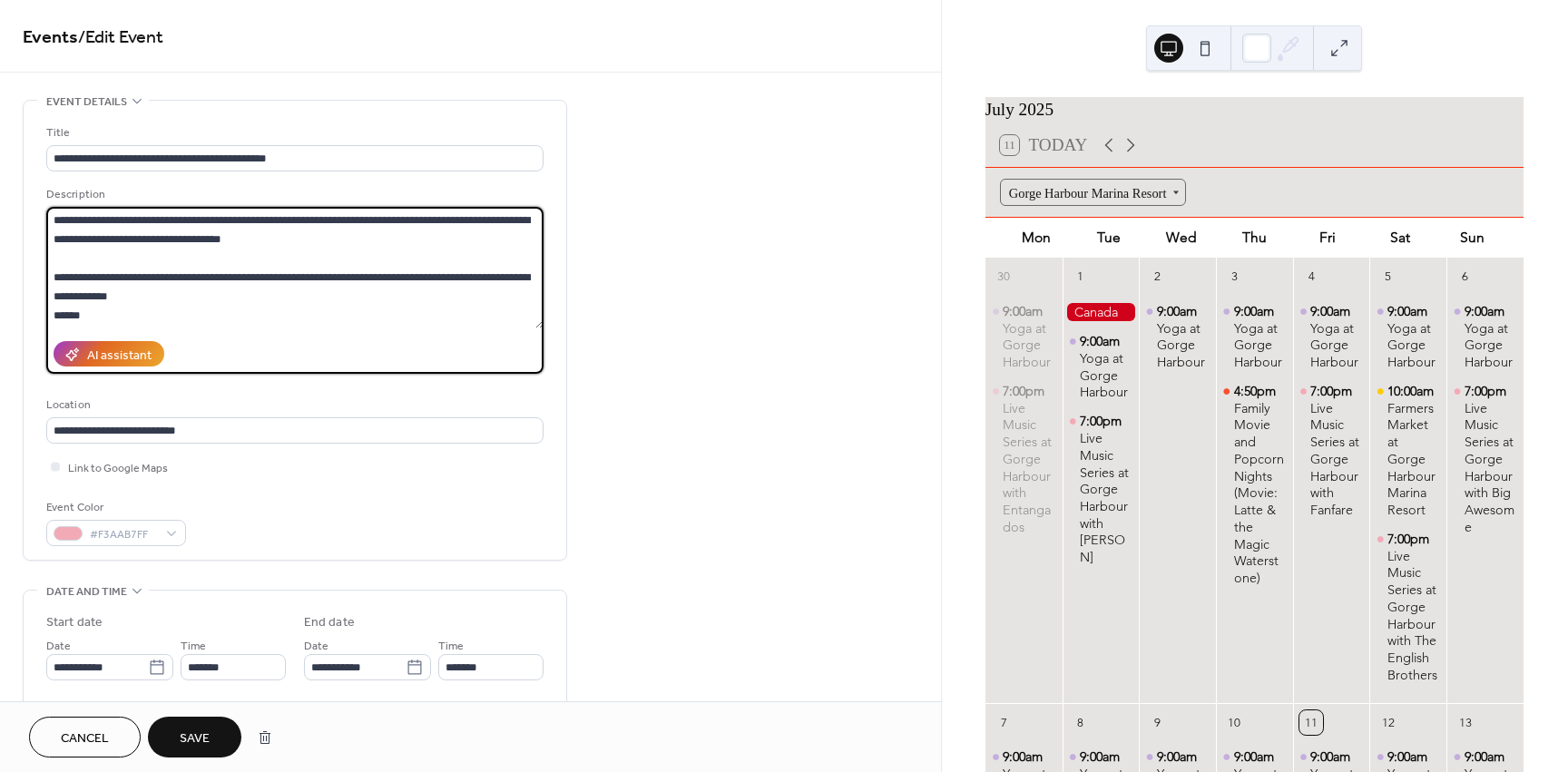 click on "**********" at bounding box center [295, 268] 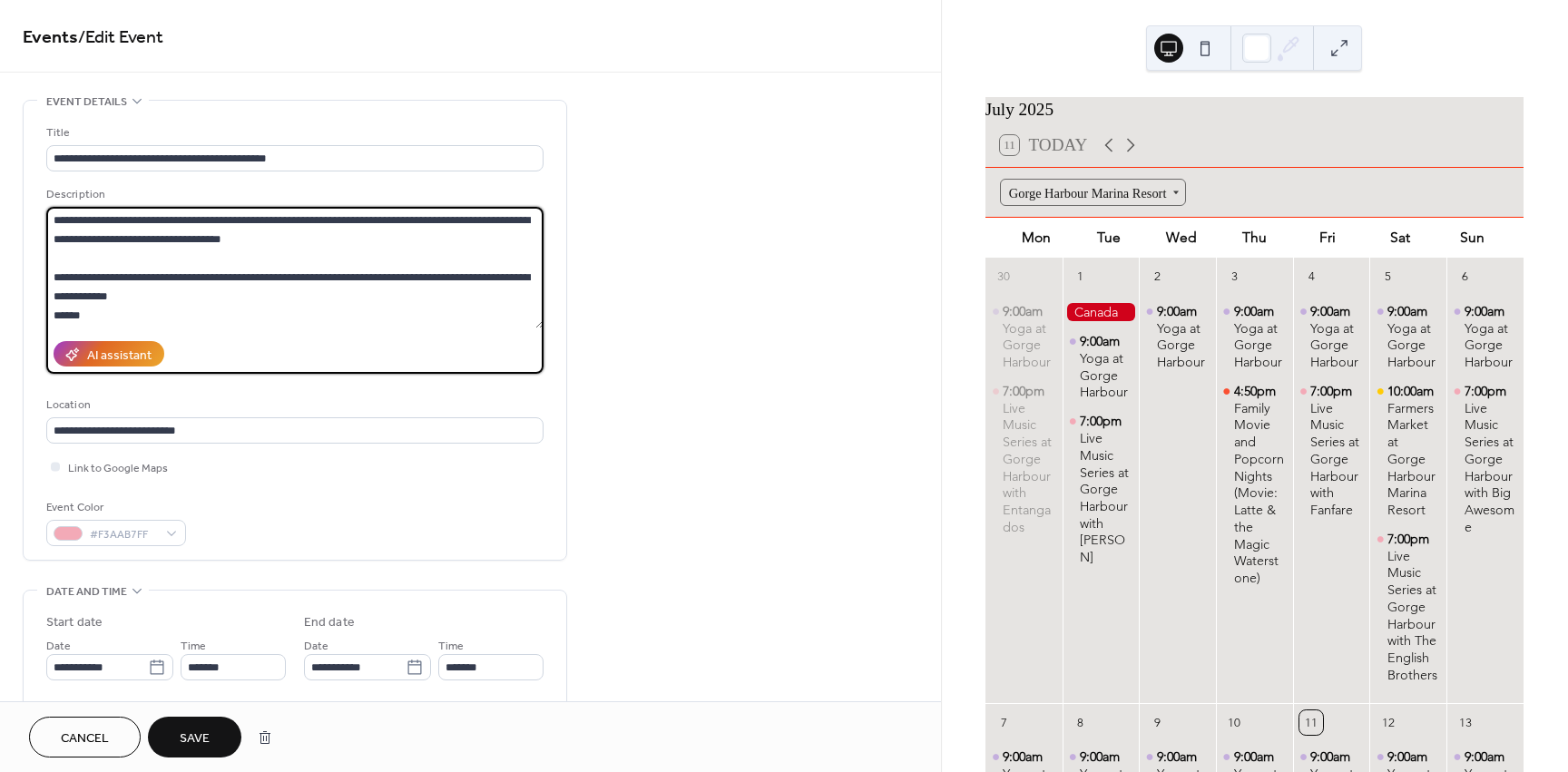 type on "**********" 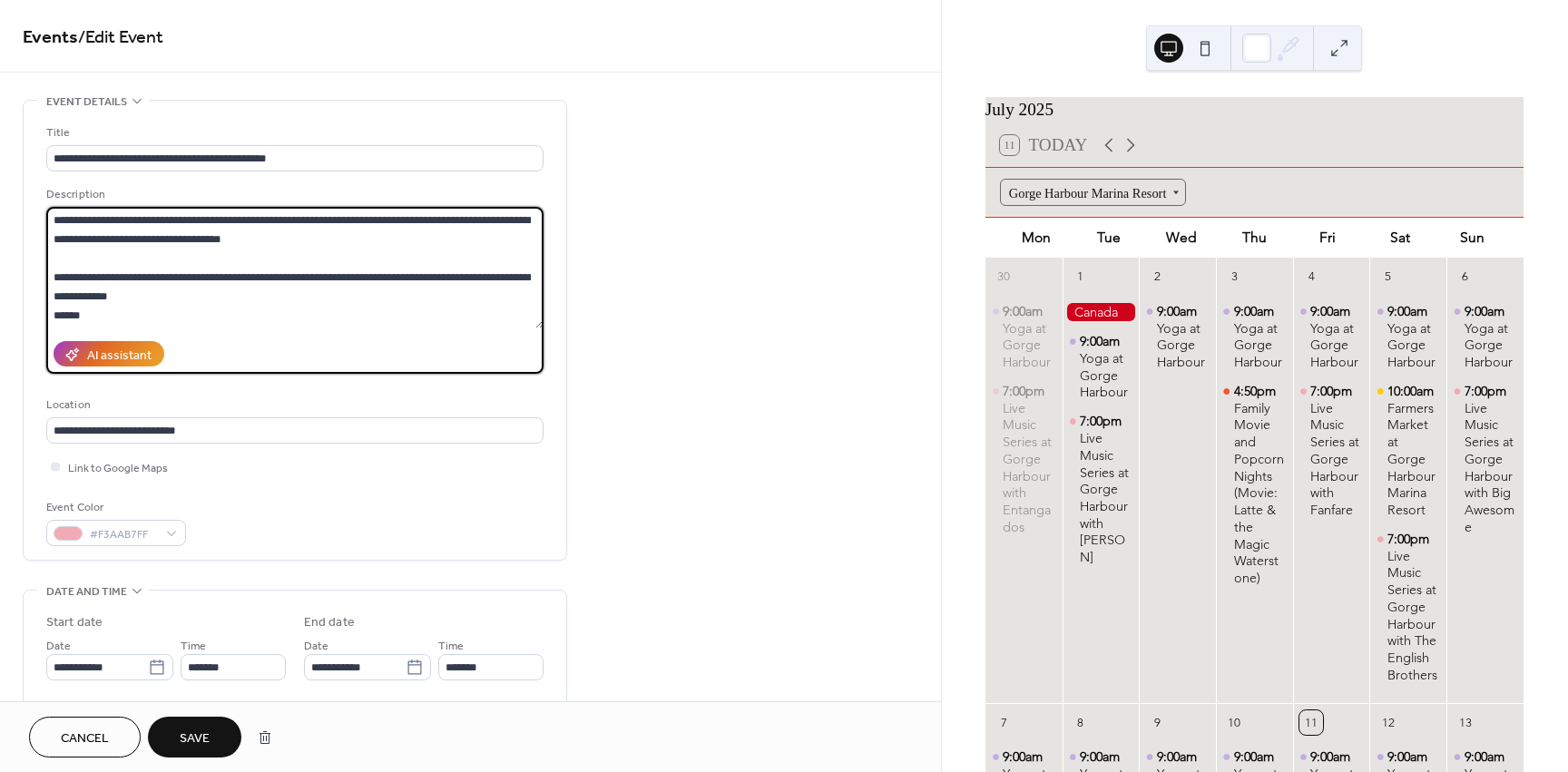 click on "Save" at bounding box center (194, 738) 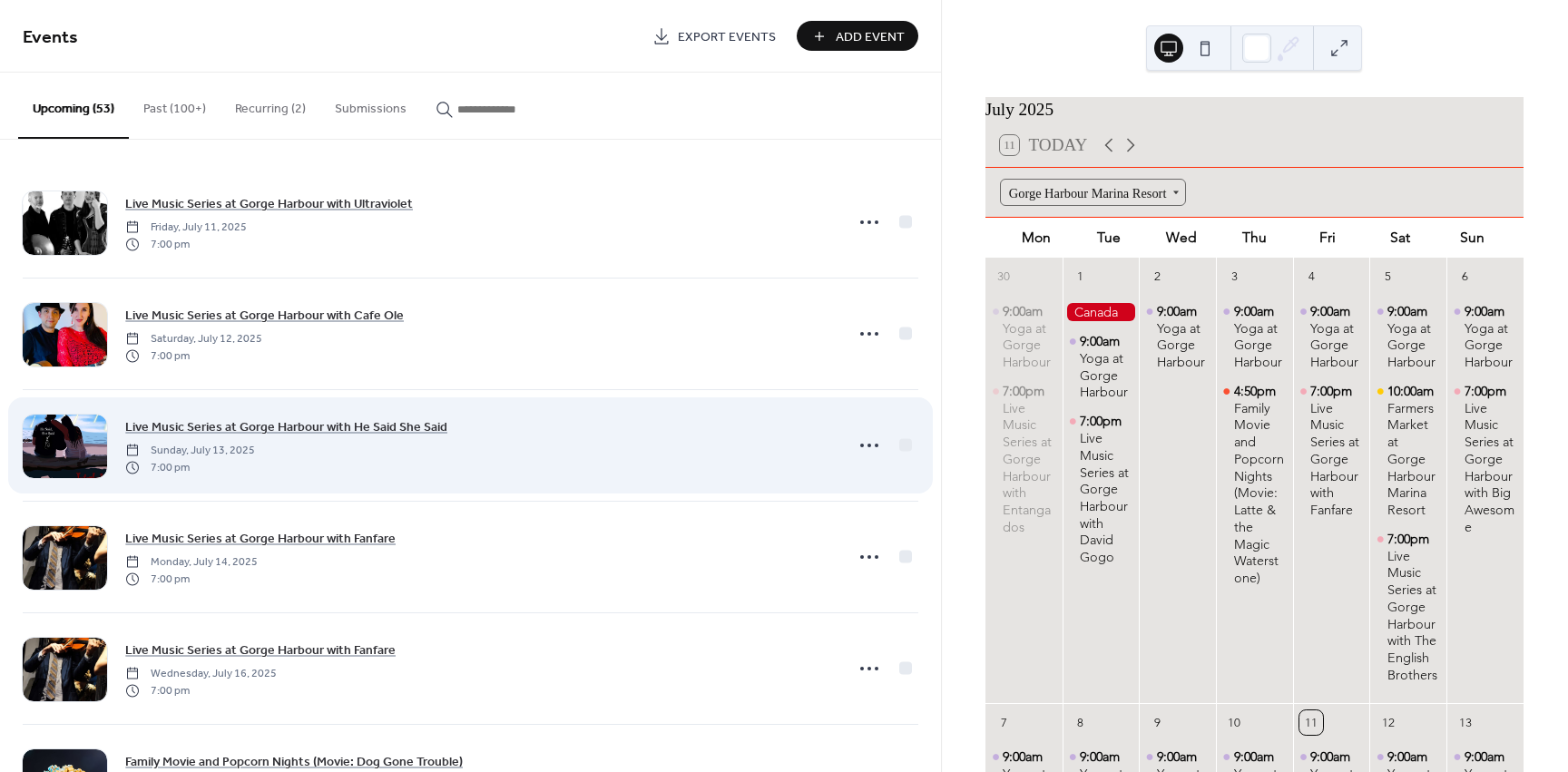 scroll, scrollTop: 0, scrollLeft: 0, axis: both 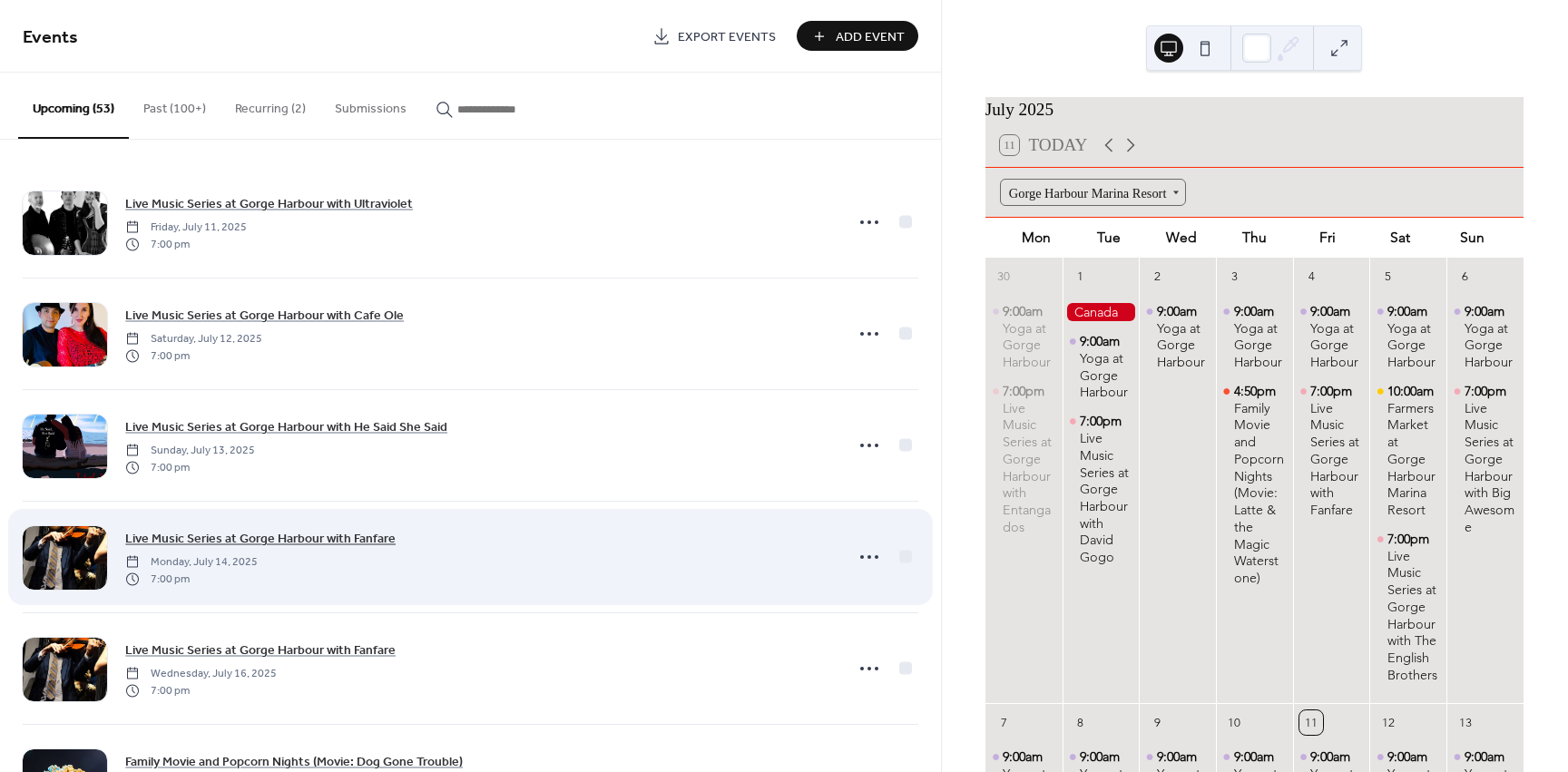 click on "Live Music Series at Gorge Harbour with Fanfare" at bounding box center (260, 539) 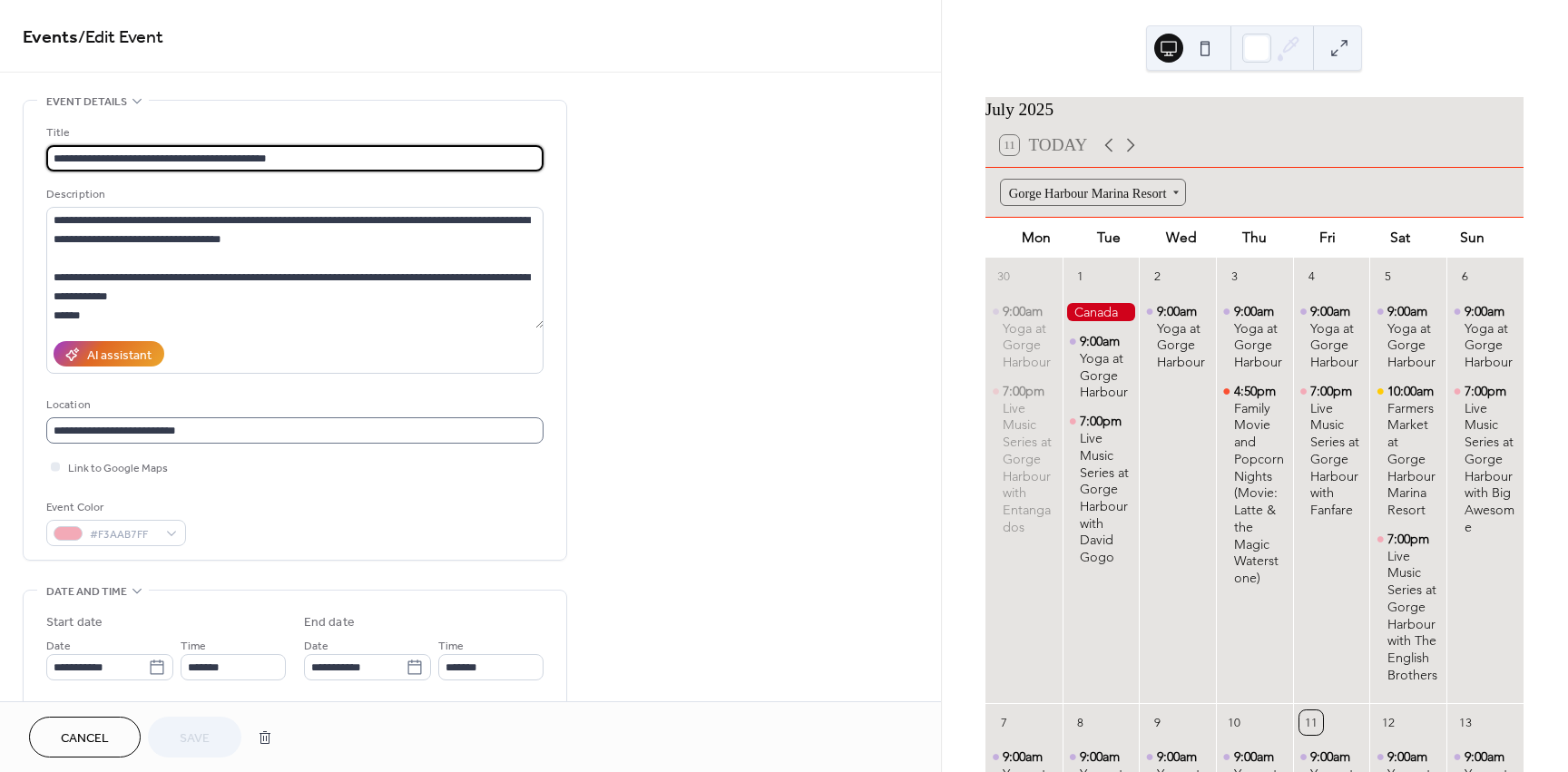 scroll, scrollTop: 1, scrollLeft: 0, axis: vertical 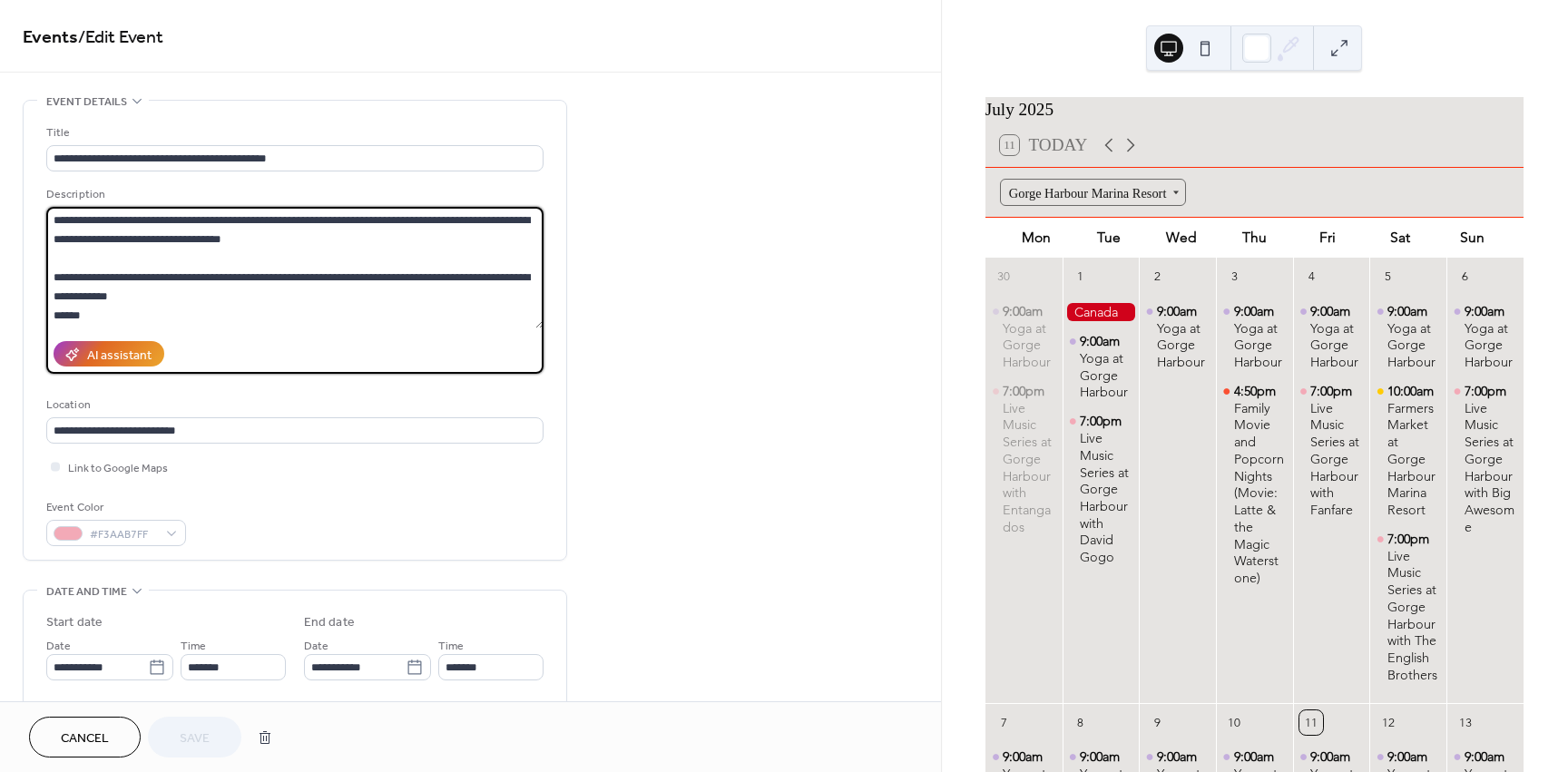 drag, startPoint x: 261, startPoint y: 243, endPoint x: -25, endPoint y: 219, distance: 287.0052 